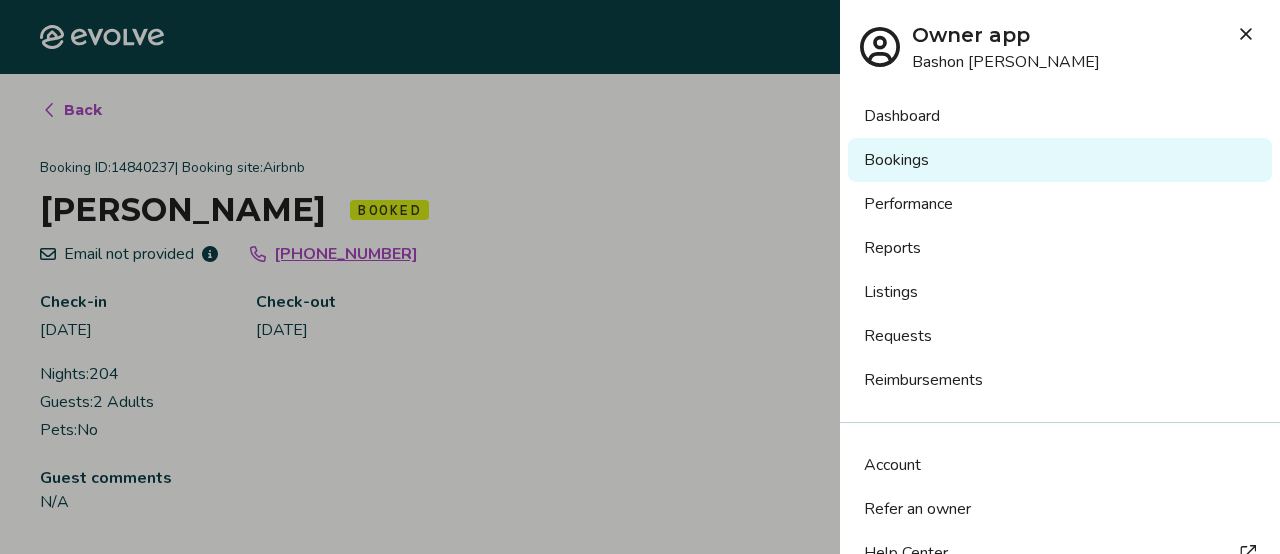 scroll, scrollTop: 0, scrollLeft: 0, axis: both 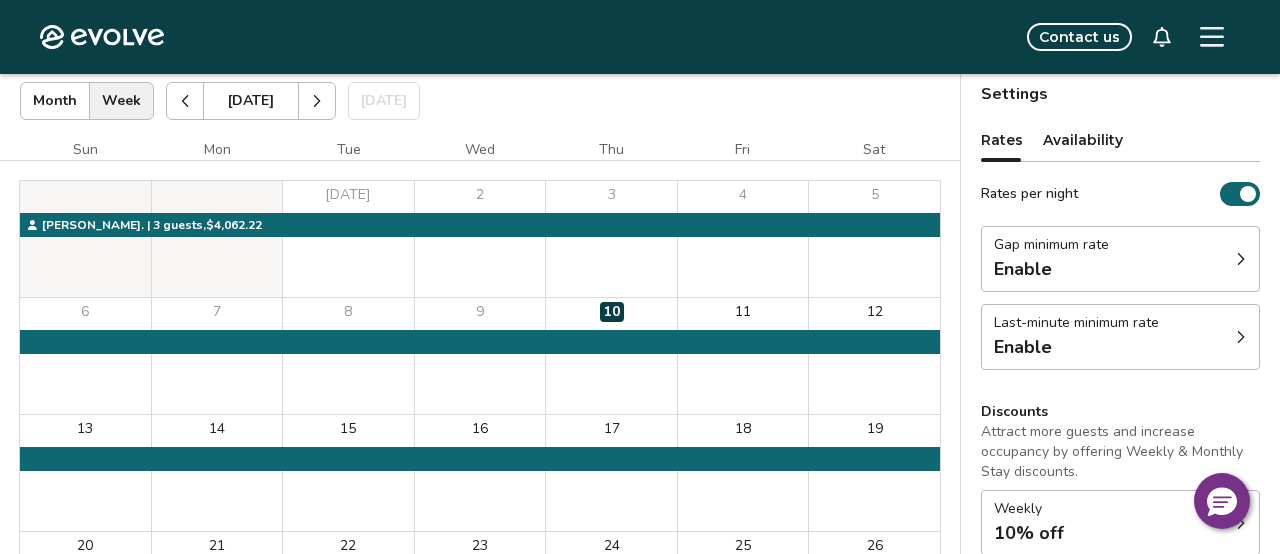 click on "Availability" at bounding box center [1083, 140] 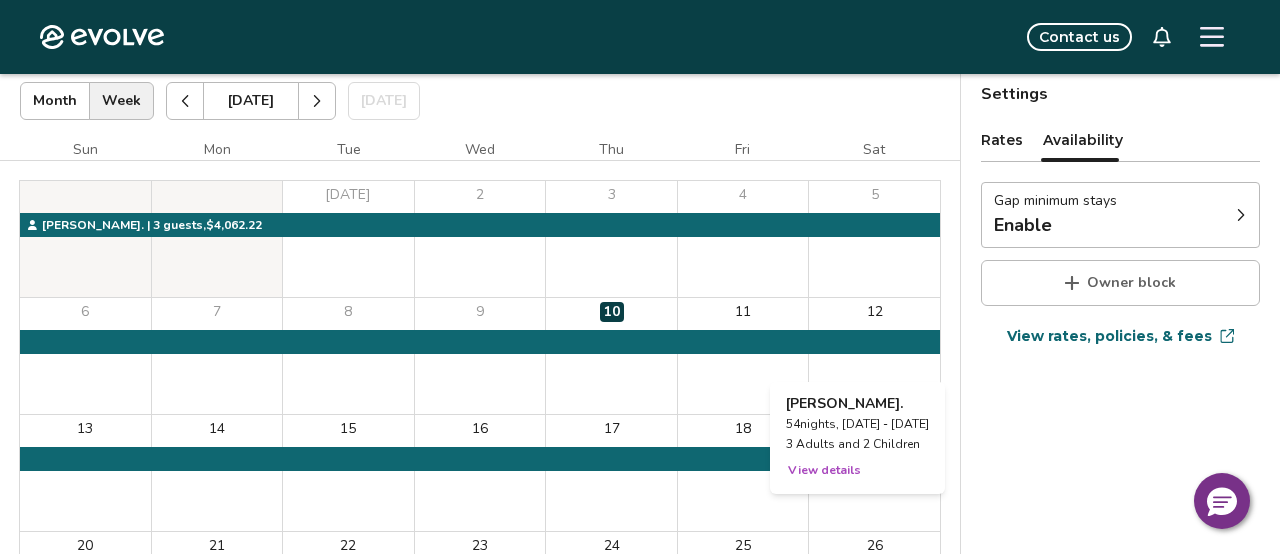 type 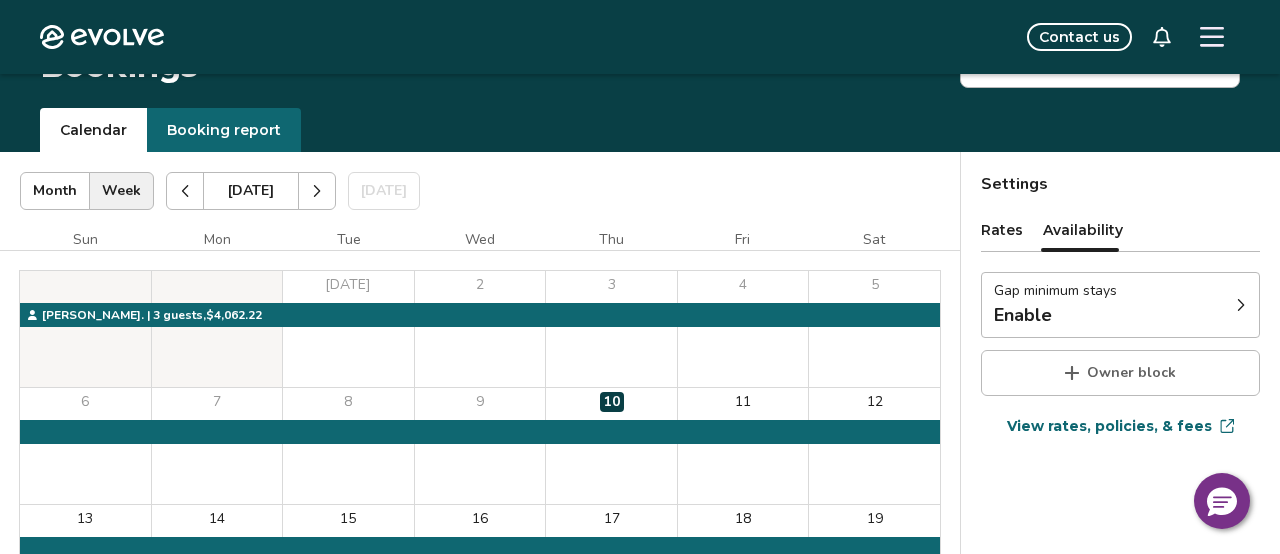 scroll, scrollTop: 0, scrollLeft: 0, axis: both 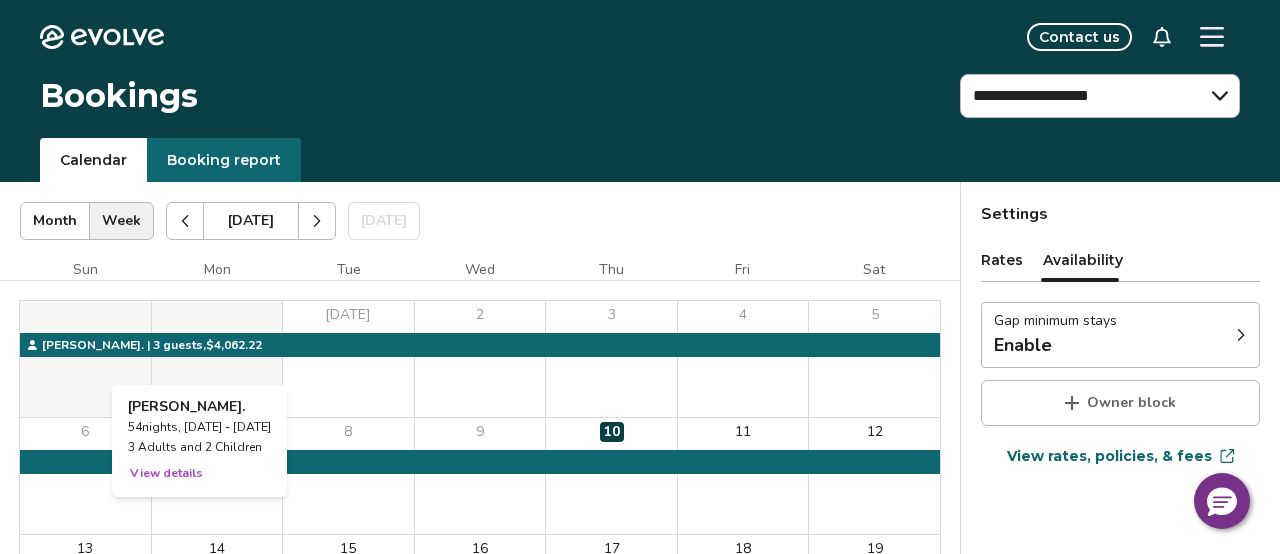click on "View details" at bounding box center (166, 473) 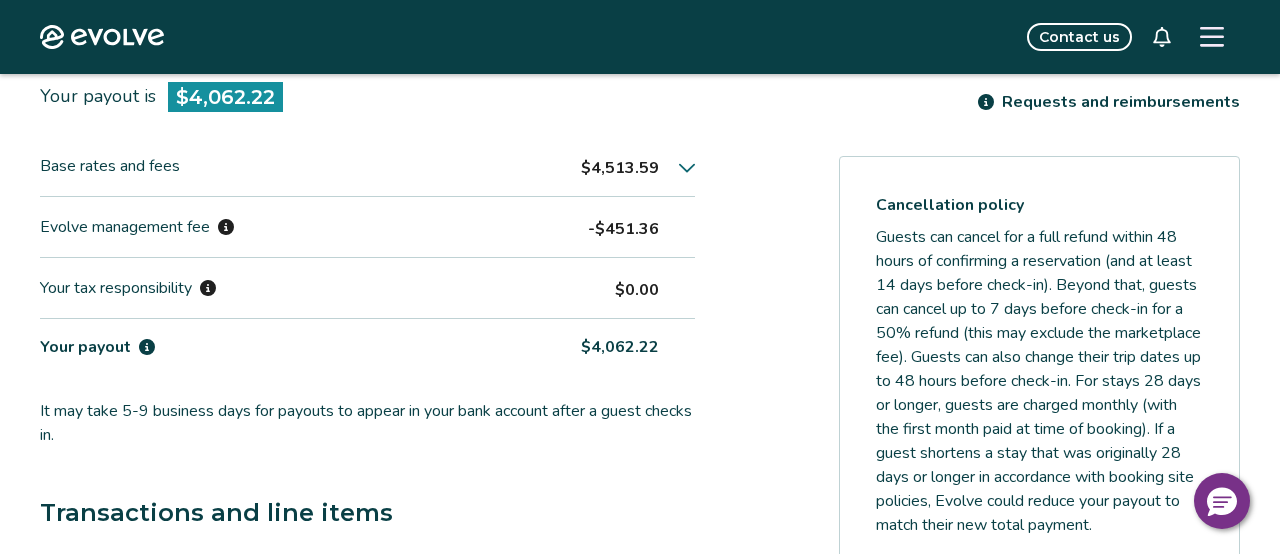 scroll, scrollTop: 600, scrollLeft: 0, axis: vertical 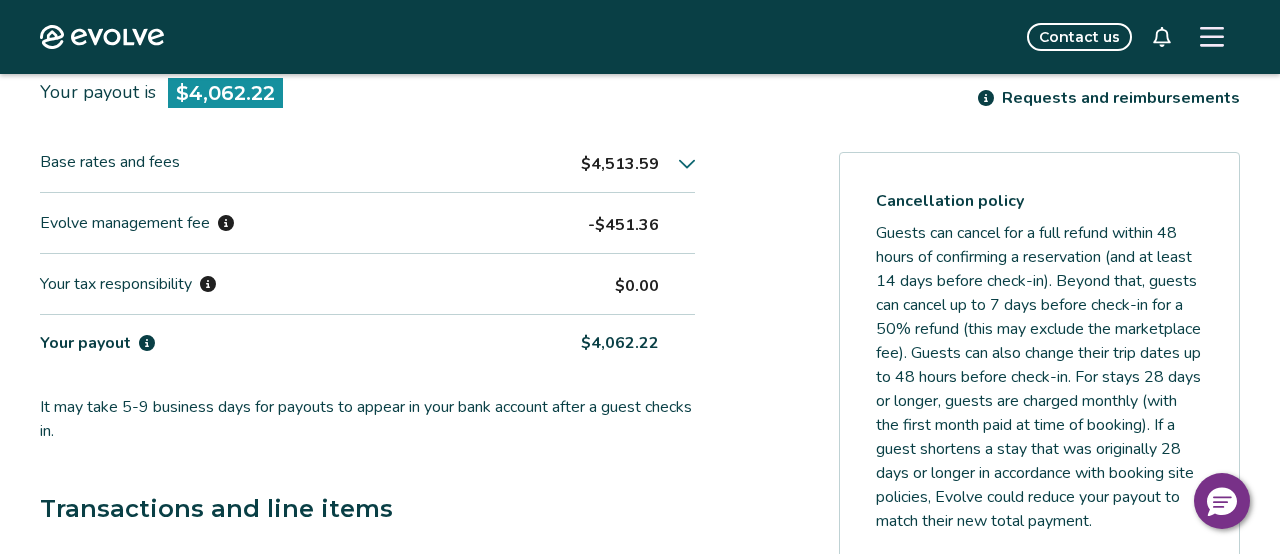 click 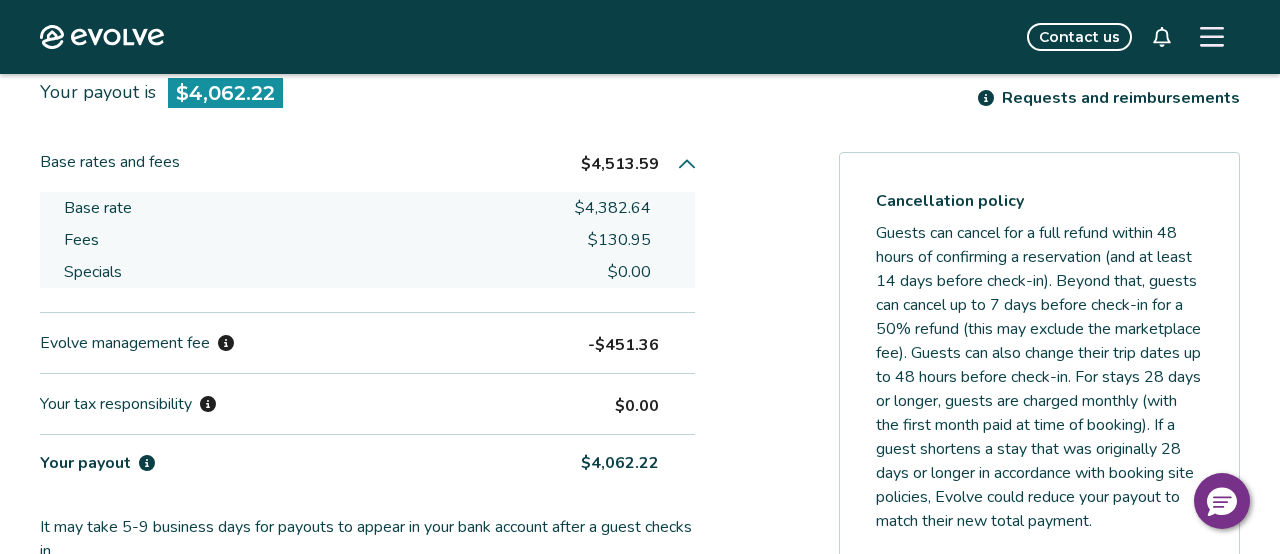 type 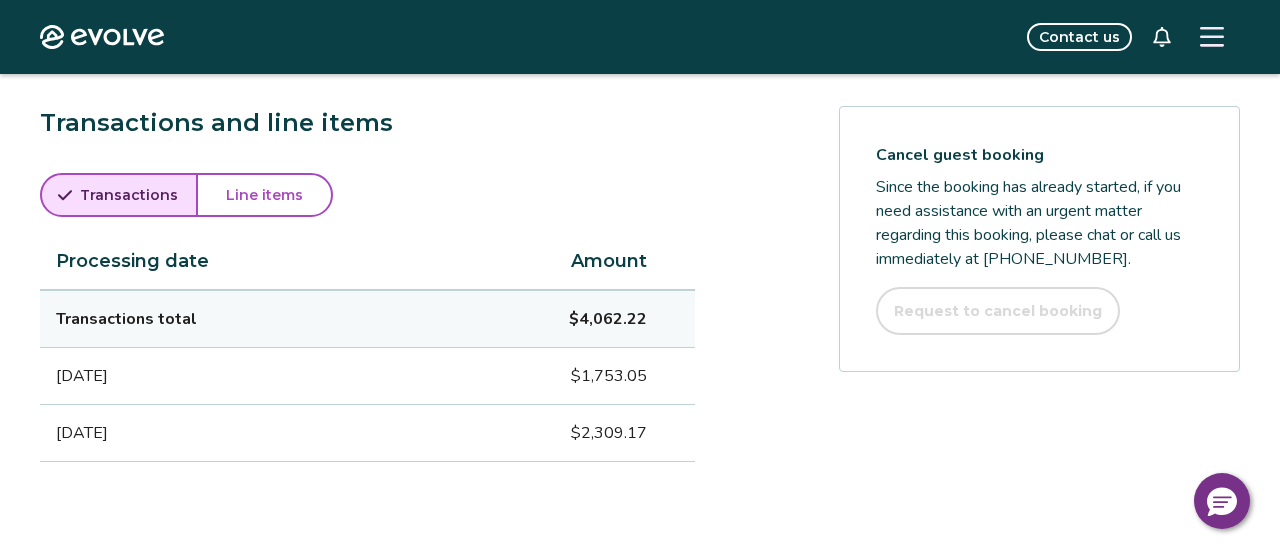 scroll, scrollTop: 1120, scrollLeft: 0, axis: vertical 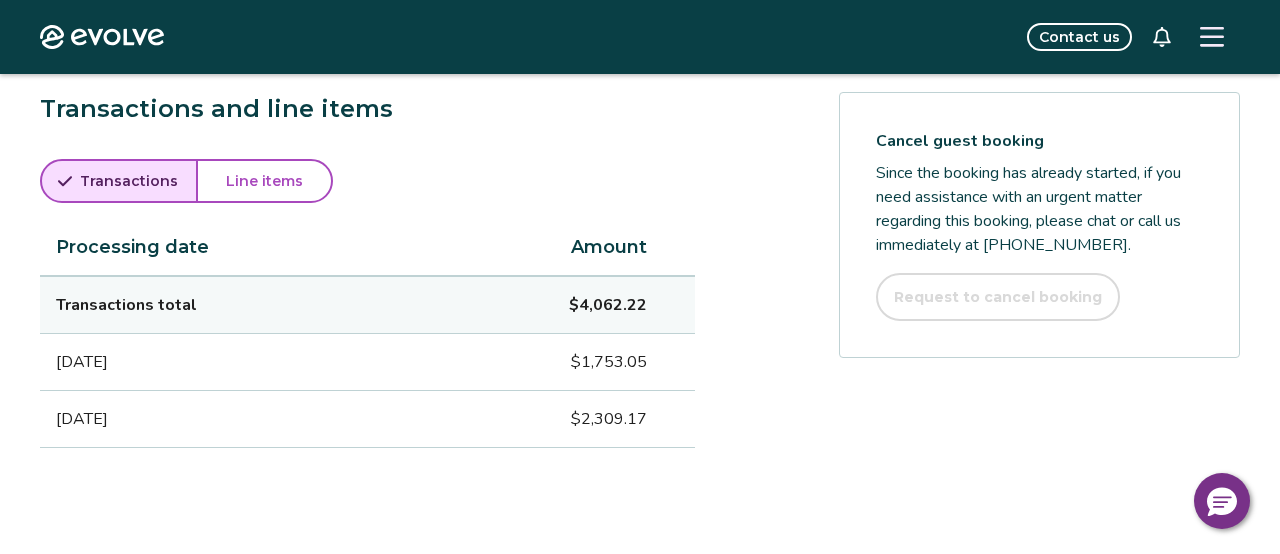 click on "Line items" at bounding box center (264, 181) 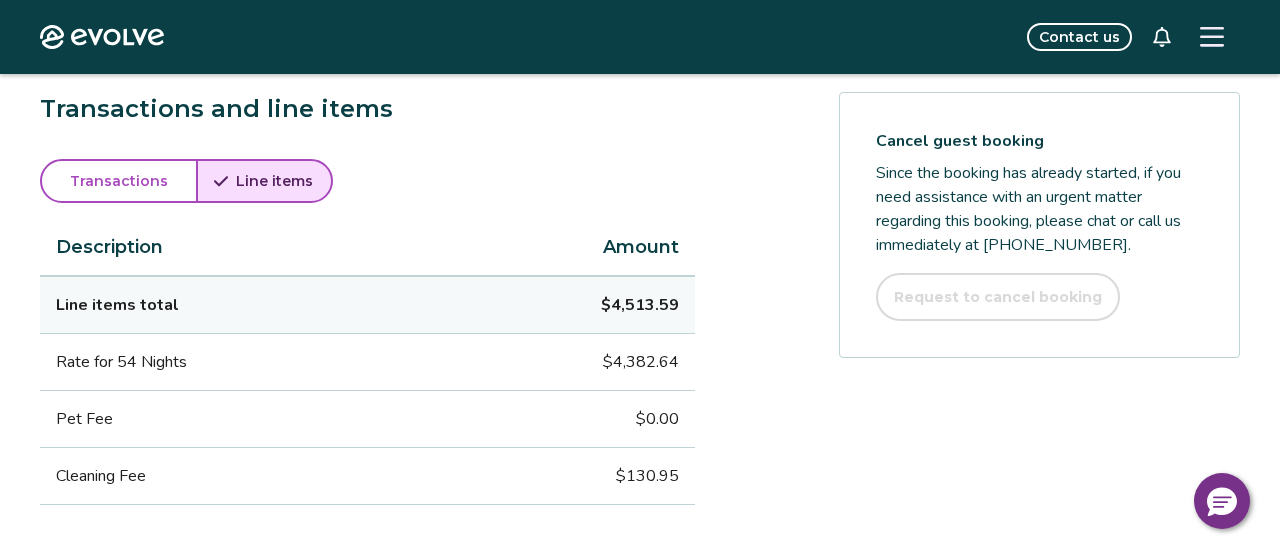 click on "Transactions" at bounding box center (119, 181) 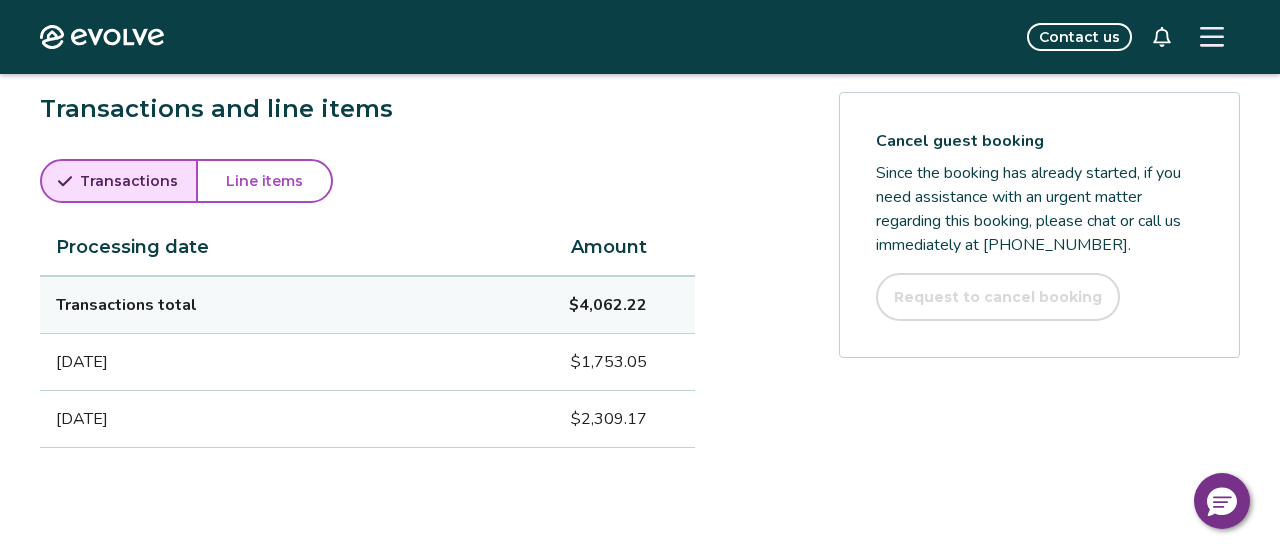 click 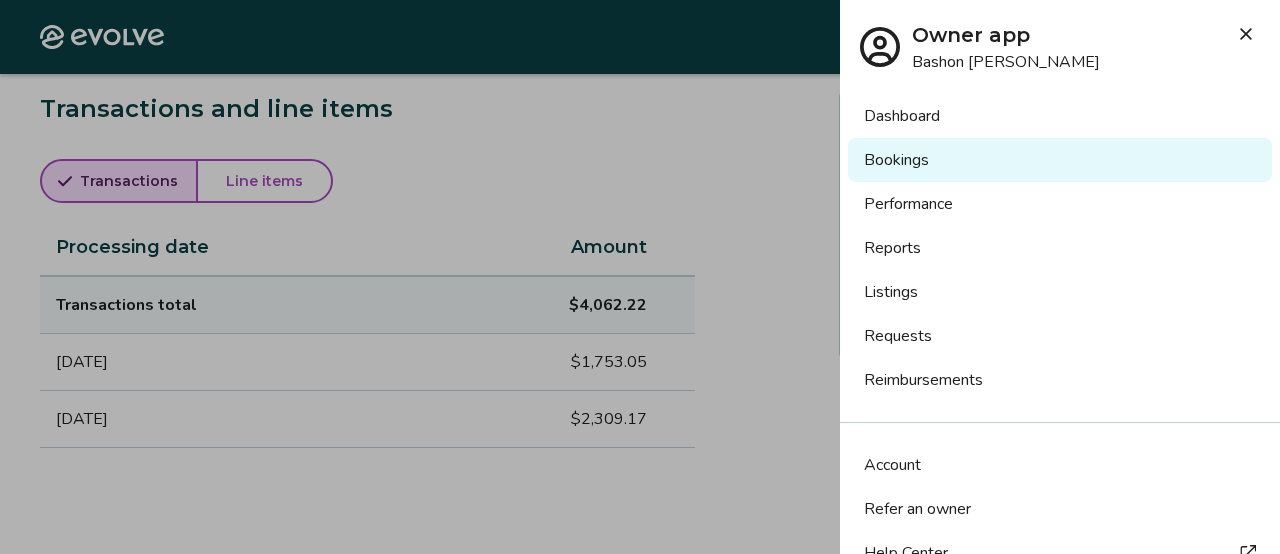 click on "Bookings" at bounding box center (1060, 160) 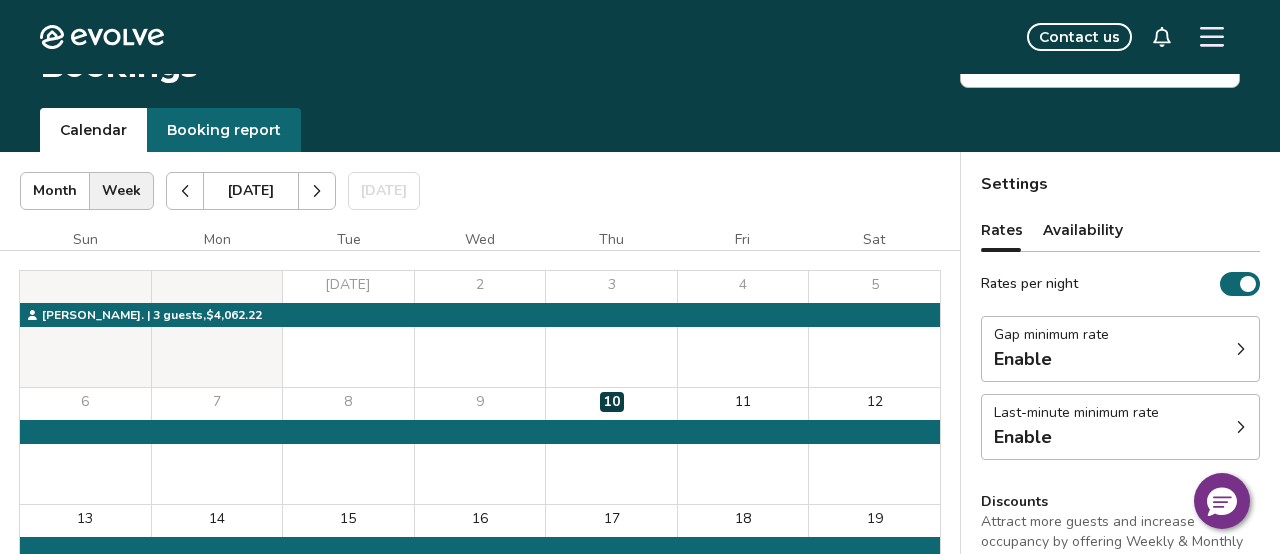 scroll, scrollTop: 0, scrollLeft: 0, axis: both 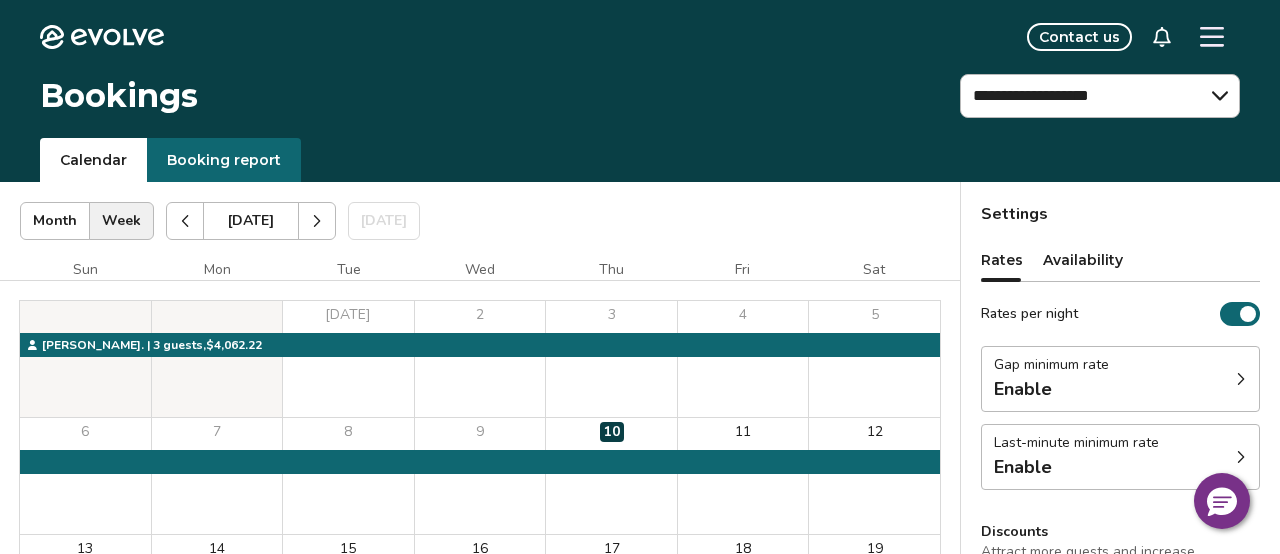 click on "Booking report" at bounding box center [224, 160] 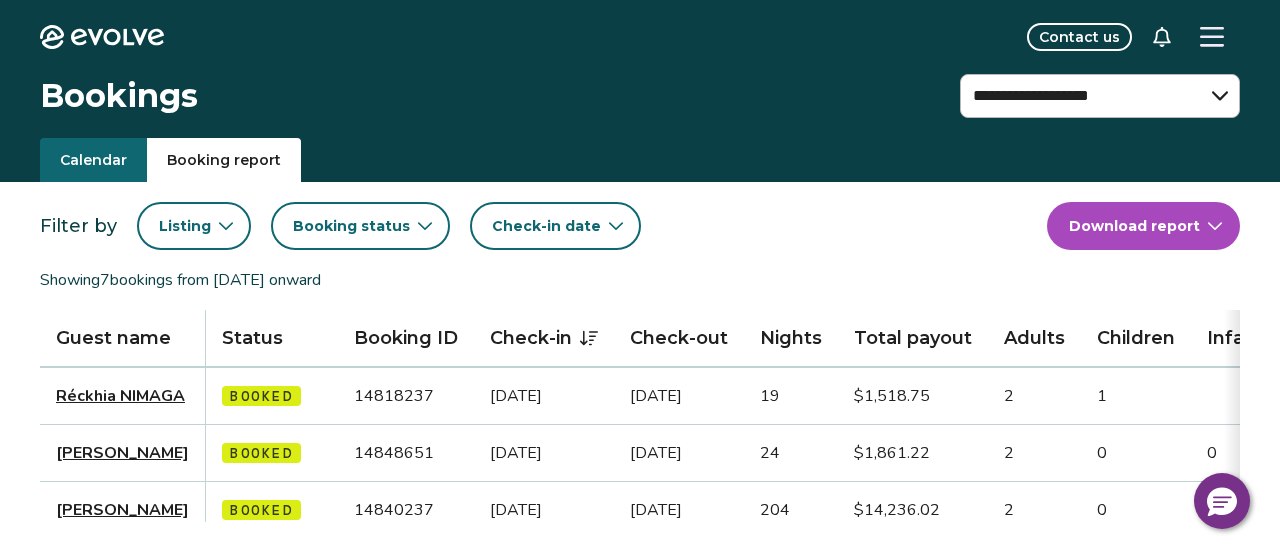 type 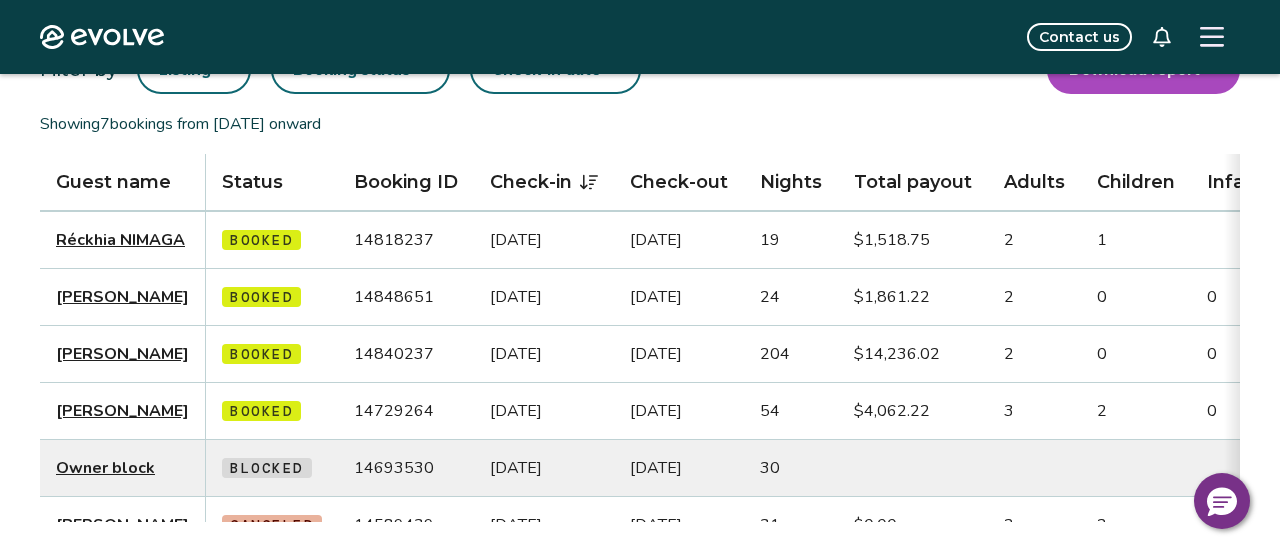 scroll, scrollTop: 160, scrollLeft: 0, axis: vertical 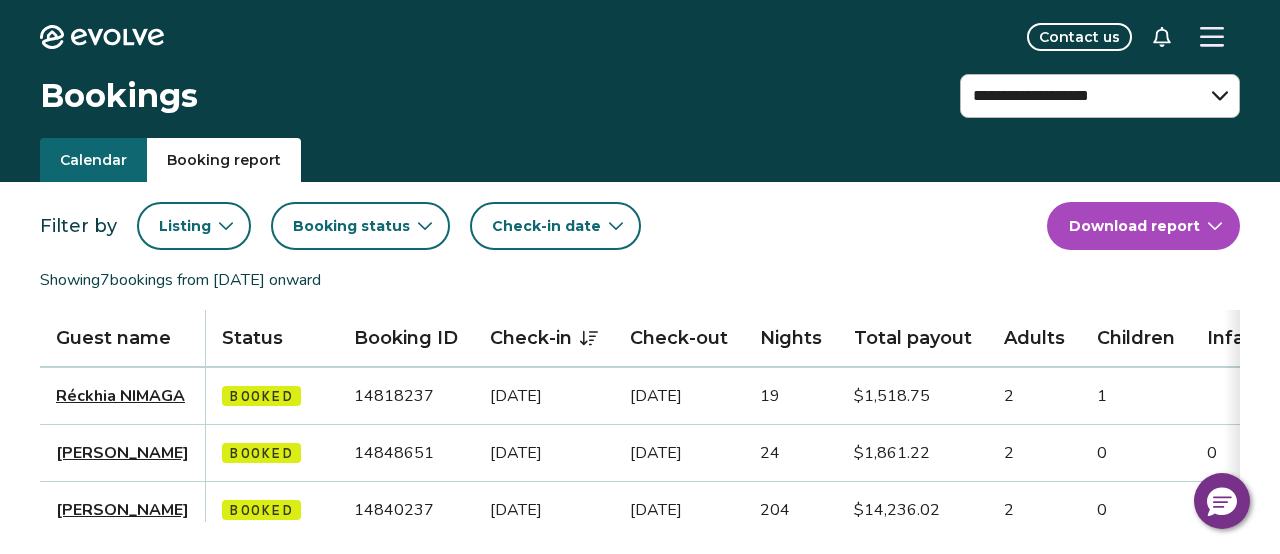 type 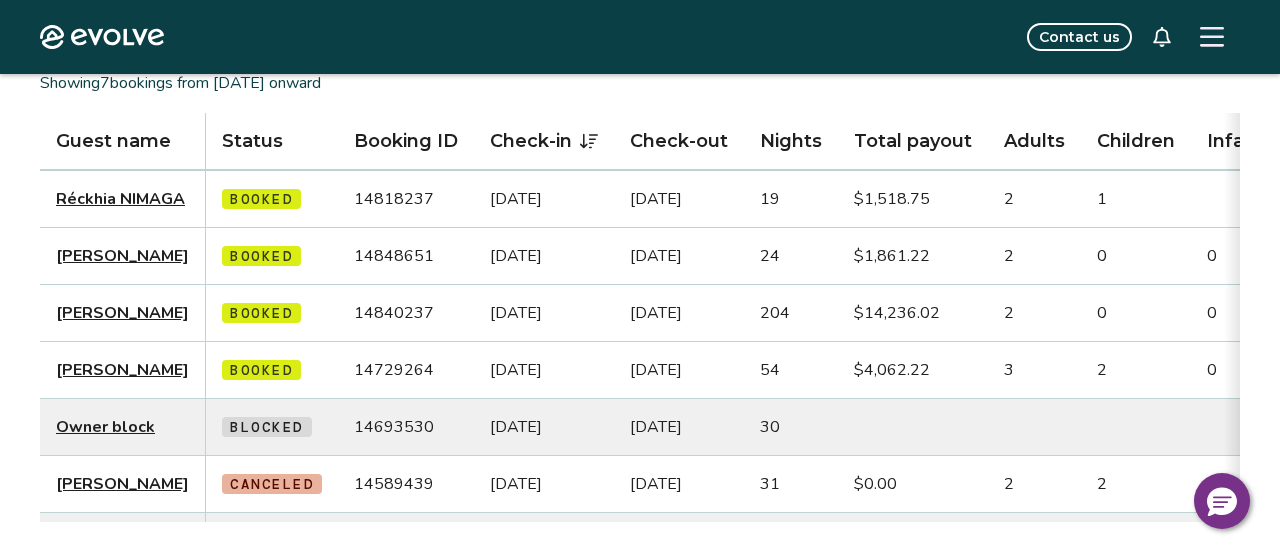 scroll, scrollTop: 200, scrollLeft: 0, axis: vertical 